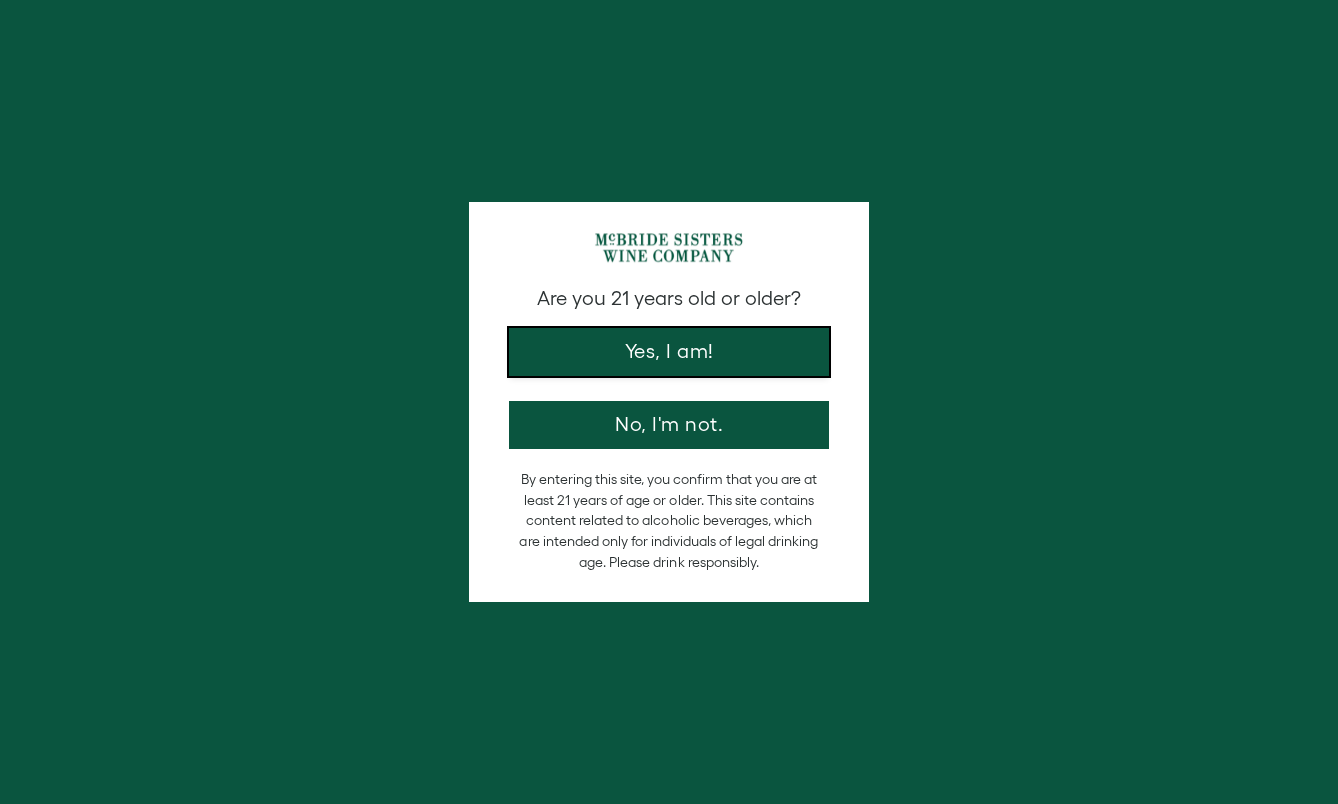 click on "Yes, I am!" at bounding box center (669, 352) 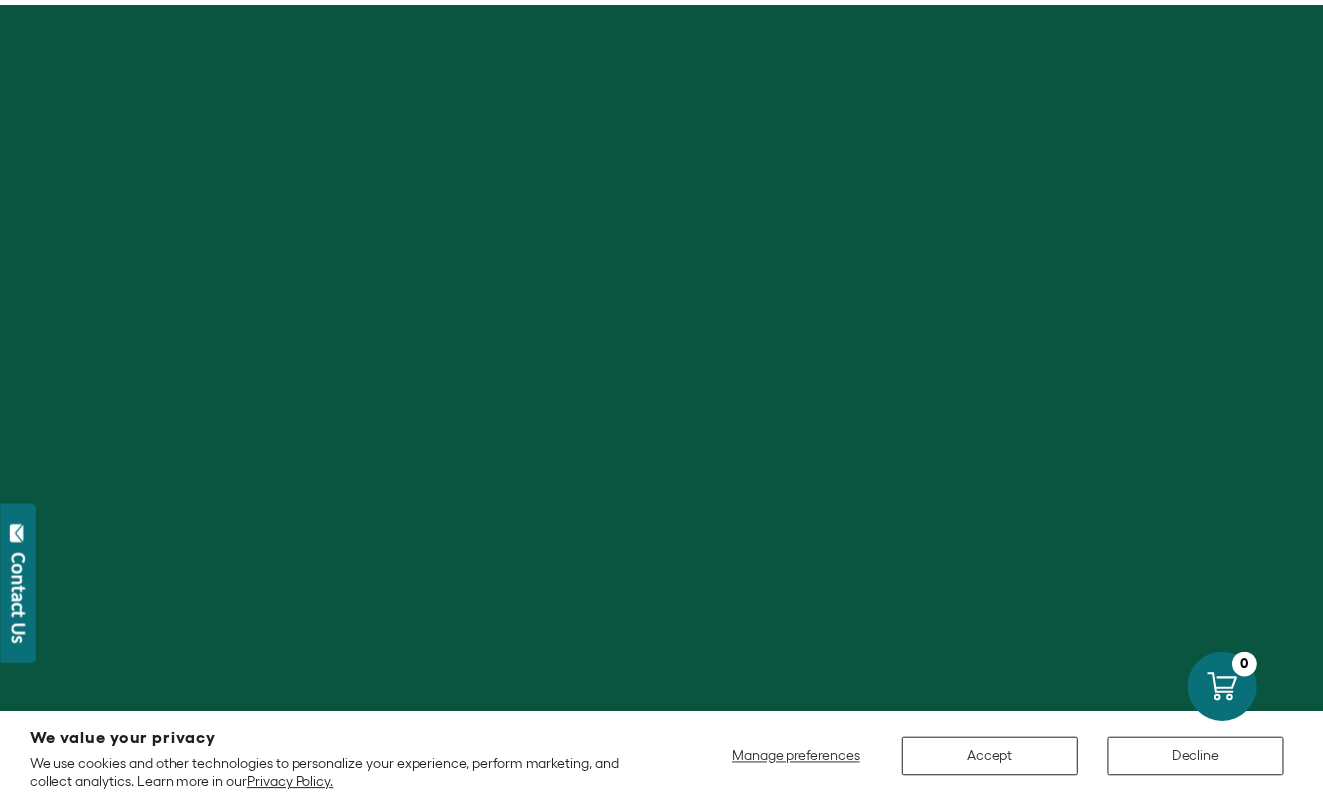 scroll, scrollTop: 0, scrollLeft: 0, axis: both 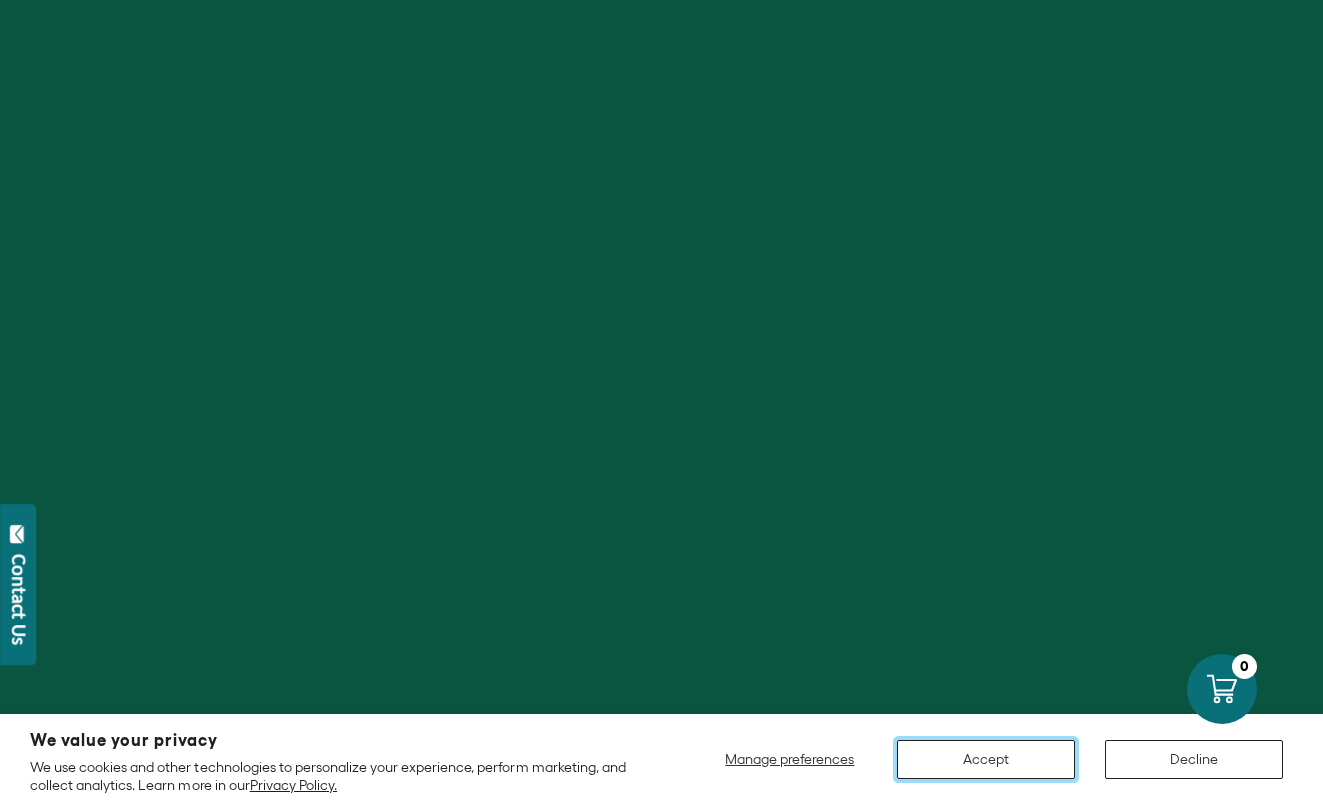 click on "Accept" at bounding box center (986, 759) 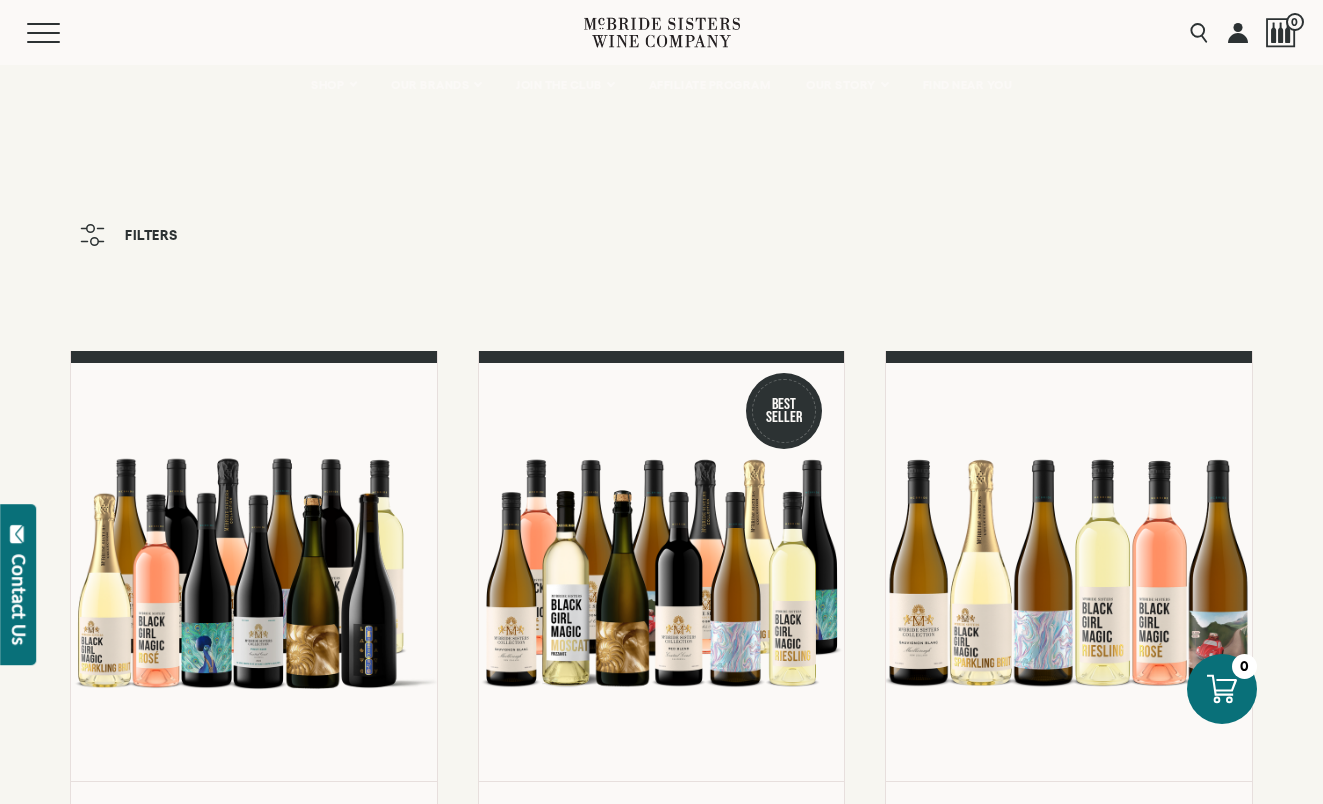 click on "Menu
Search
0" at bounding box center [661, 32] 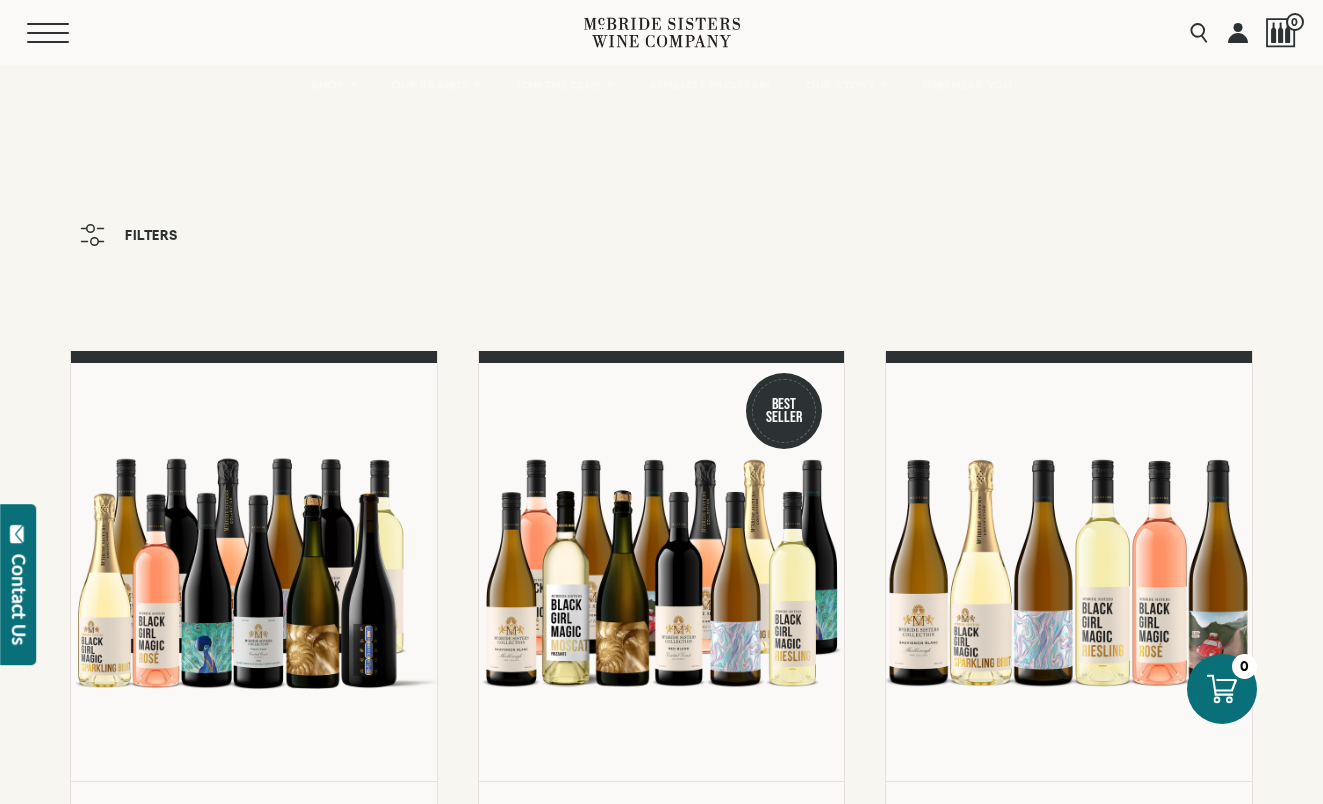 click on "Menu" at bounding box center [63, 33] 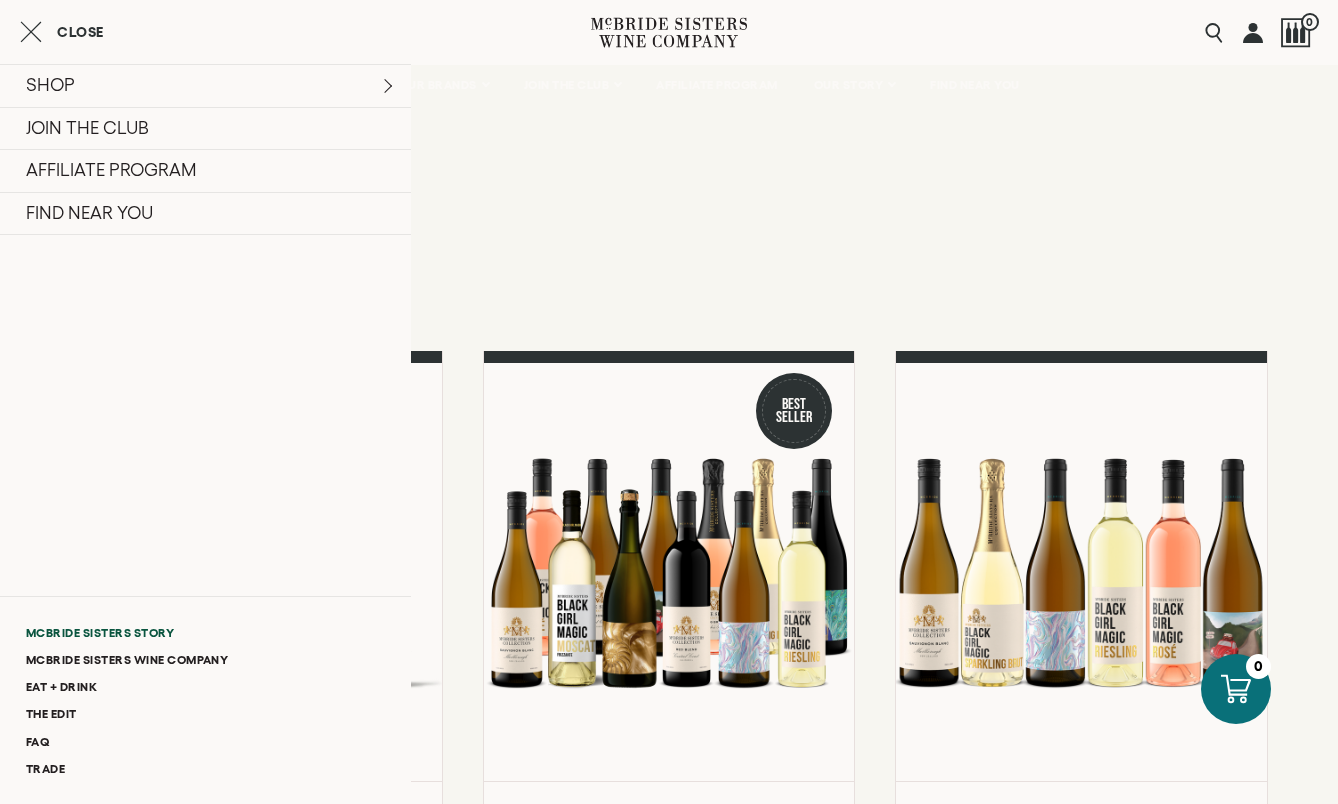 click on "McBride Sisters Story" at bounding box center [205, 632] 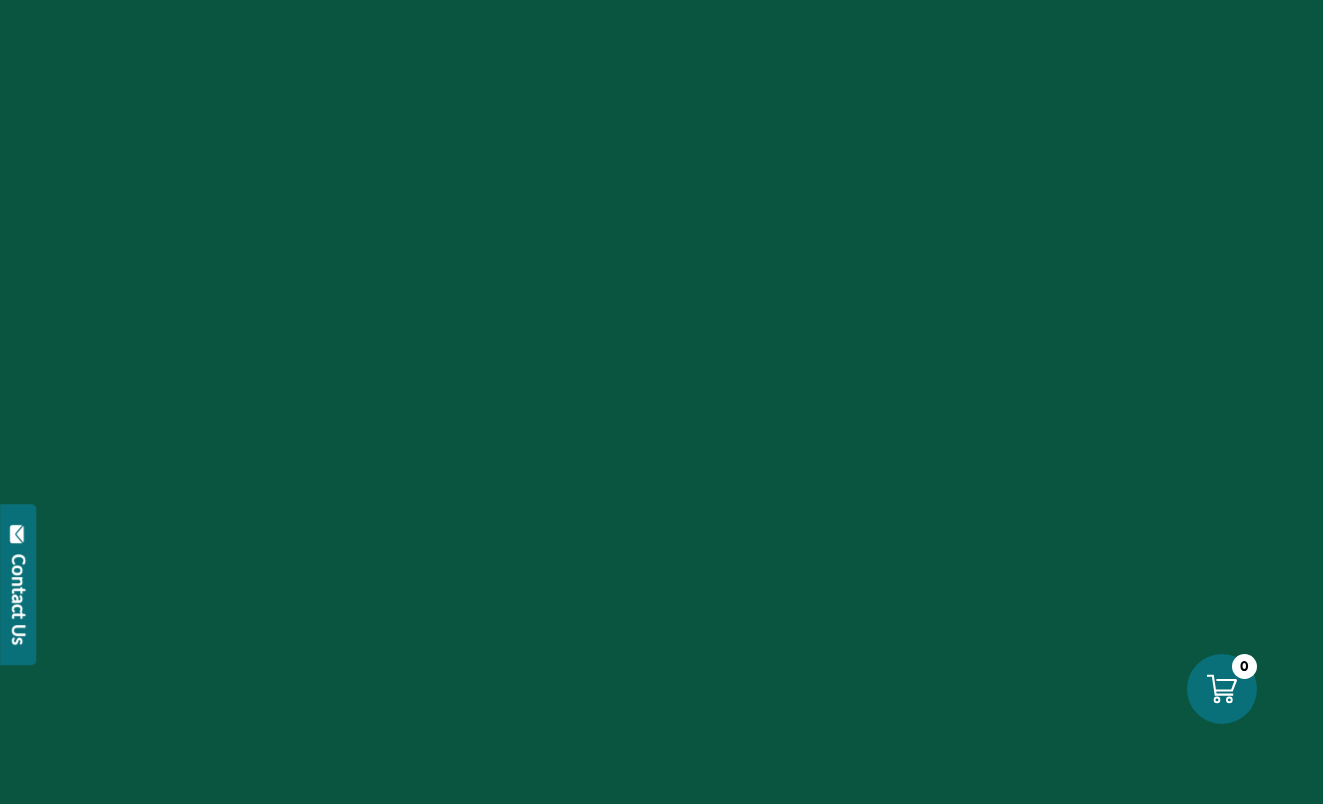 scroll, scrollTop: 0, scrollLeft: 0, axis: both 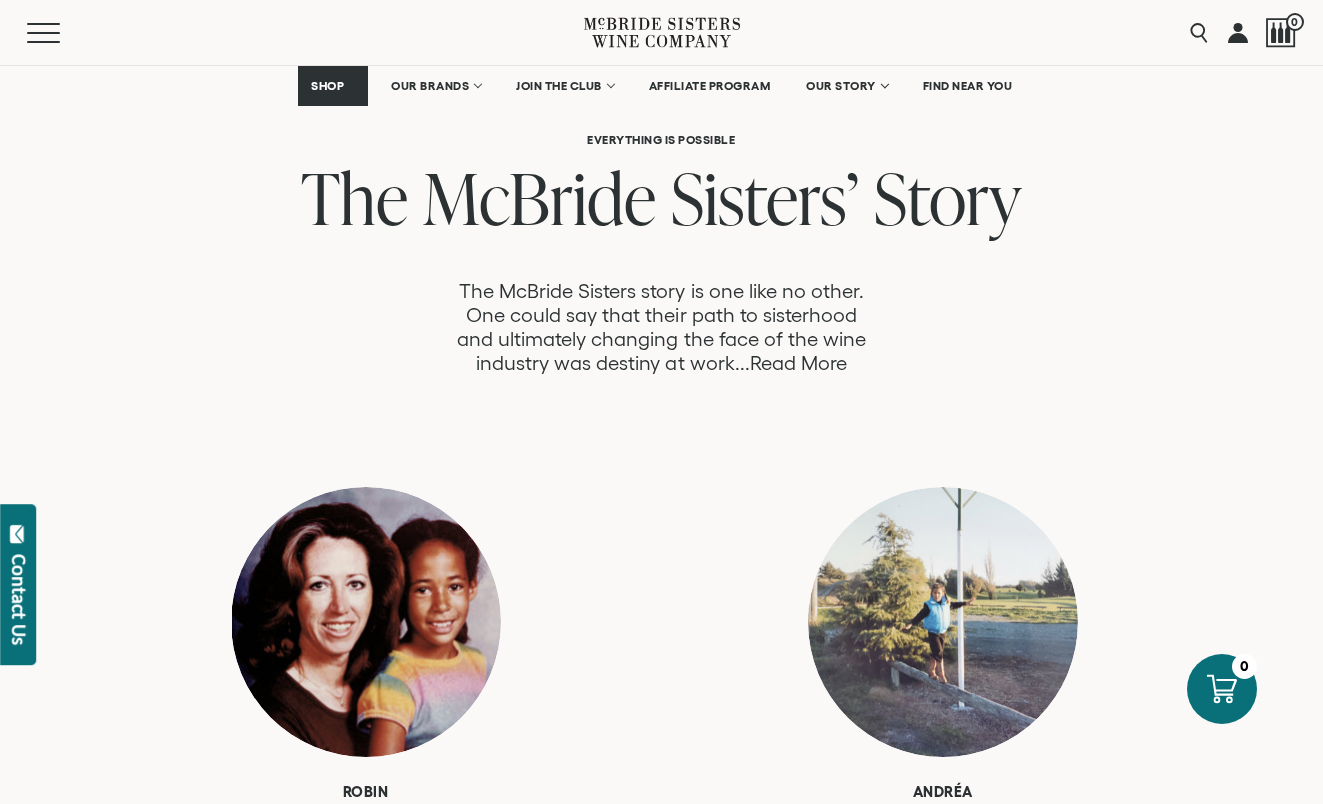 click on "Read More" at bounding box center (798, 363) 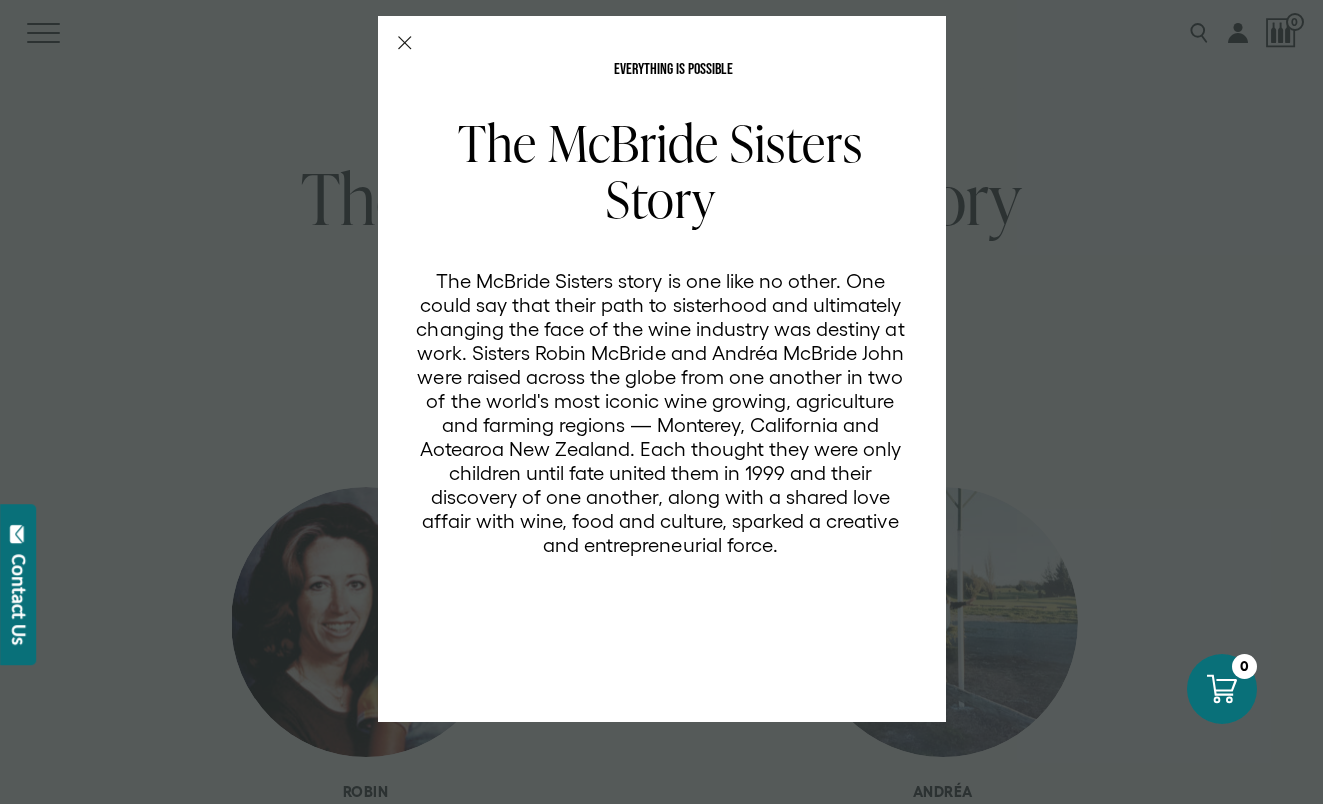 scroll, scrollTop: 0, scrollLeft: 0, axis: both 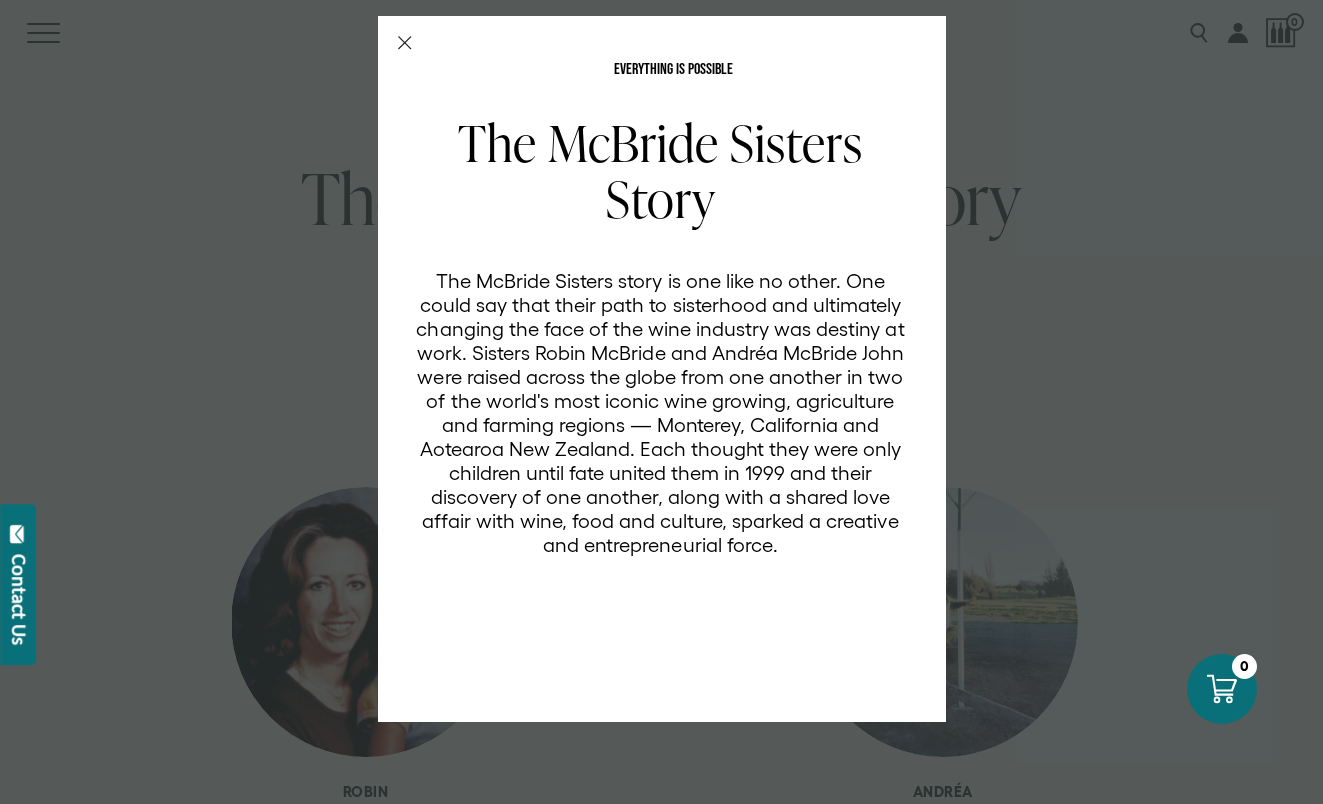 click on "EVERYTHING IS POSSIBLE
The McBride Sisters Story The McBride Sisters story is one like no other. One could say that their path to sisterhood and ultimately changing the face of the wine industry was destiny at work. Sisters Robin McBride and Andréa McBride John were raised across the globe from one another in two of the world's most iconic wine growing, agriculture and farming regions — Monterey, California and Aotearoa New Zealand. Each thought they were only children until fate united them in 1999 and their discovery of one another, along with a shared love affair with wine, food and culture, sparked a creative and entrepreneurial force." at bounding box center (661, 402) 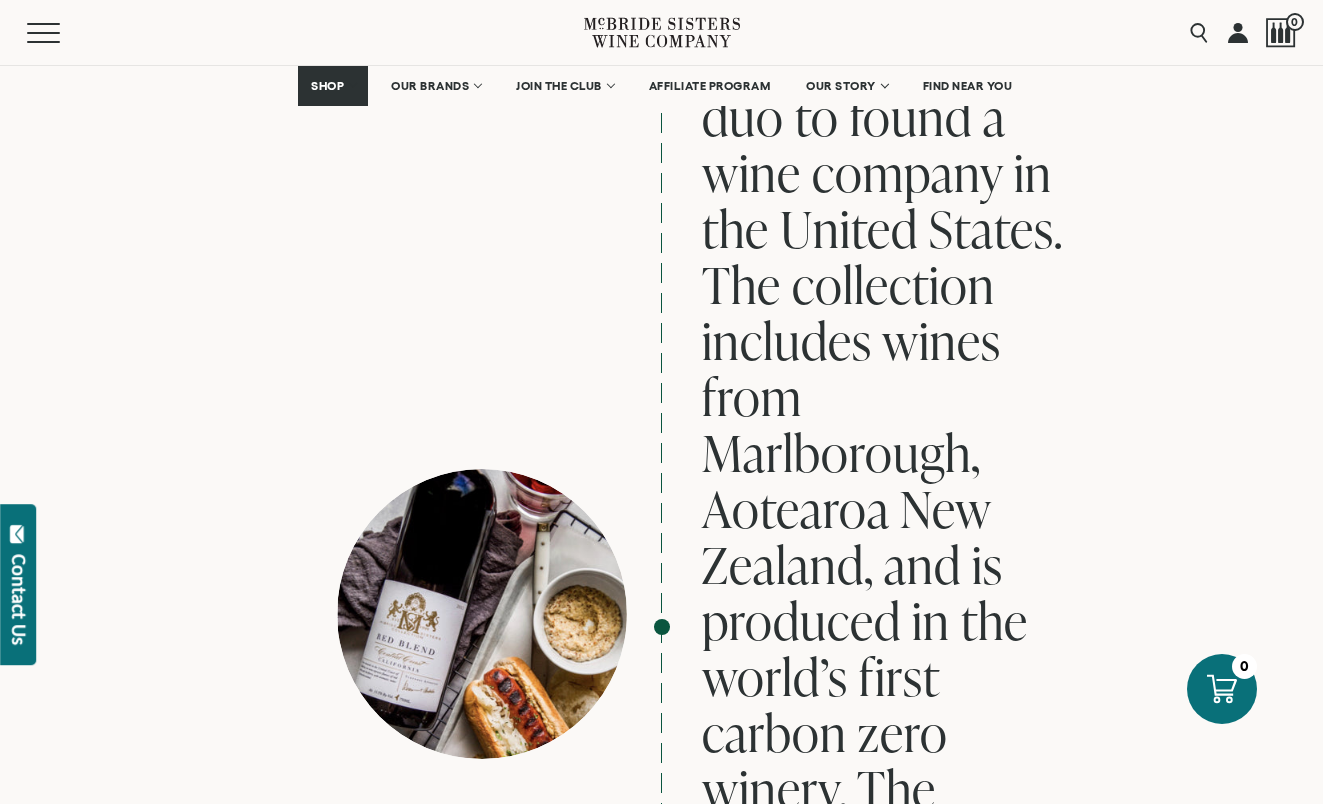 scroll, scrollTop: 4400, scrollLeft: 0, axis: vertical 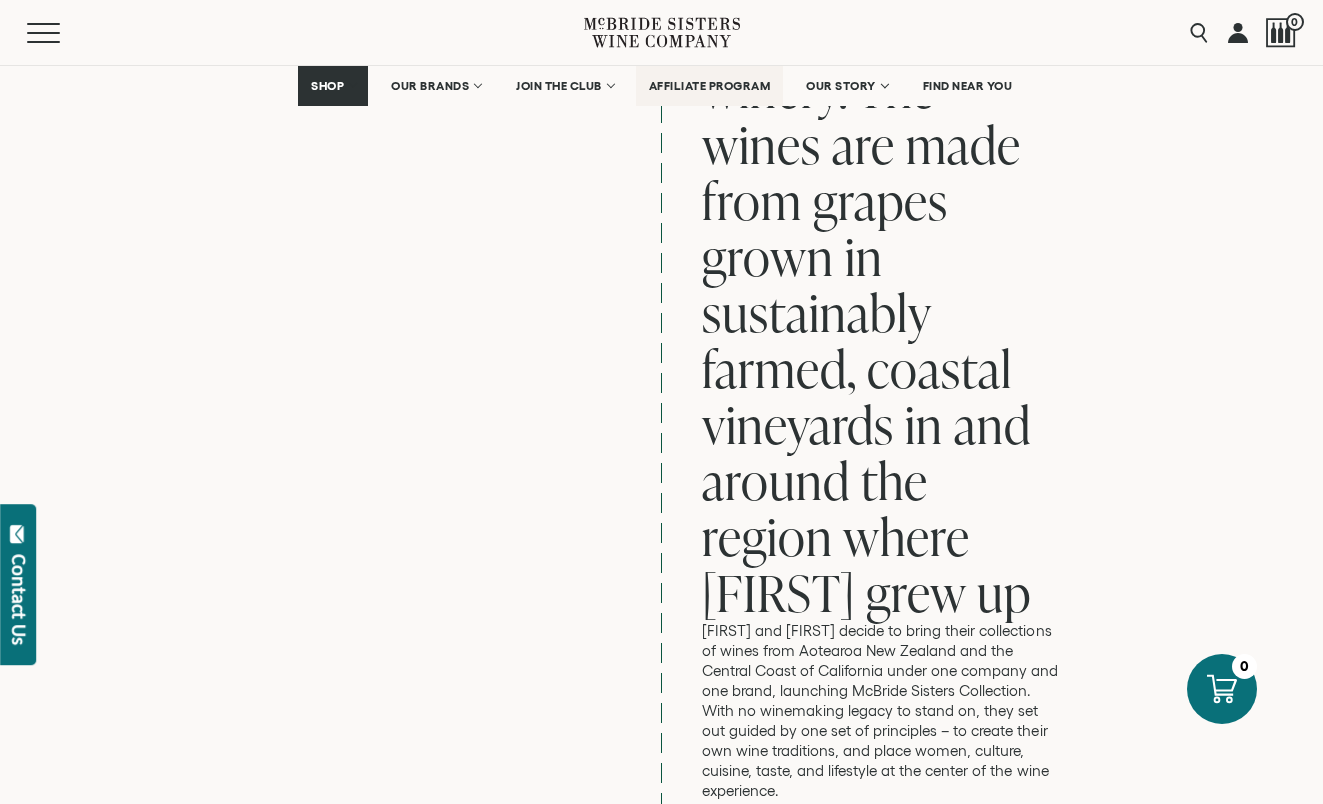 click on "AFFILIATE PROGRAM" at bounding box center (710, 86) 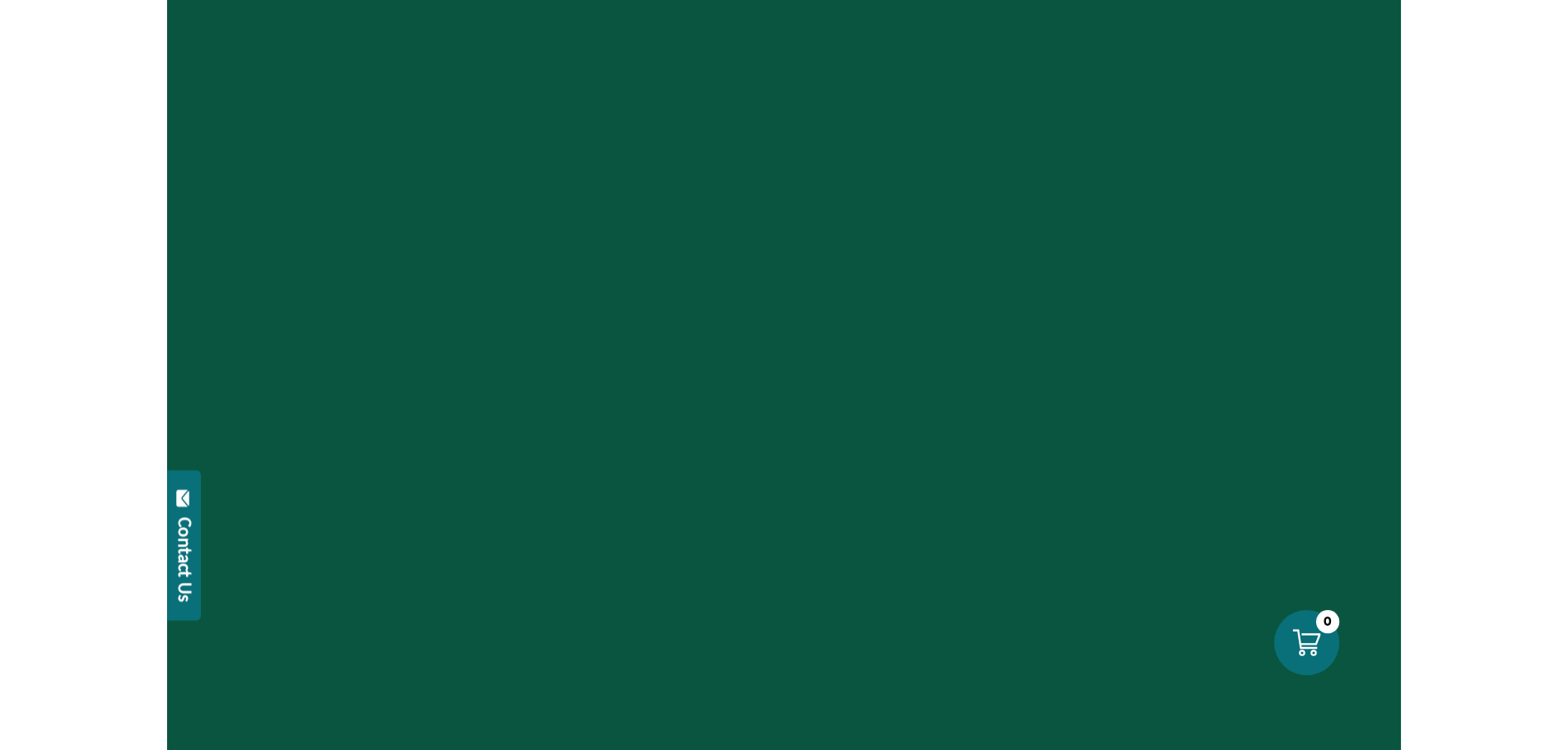 scroll, scrollTop: 0, scrollLeft: 0, axis: both 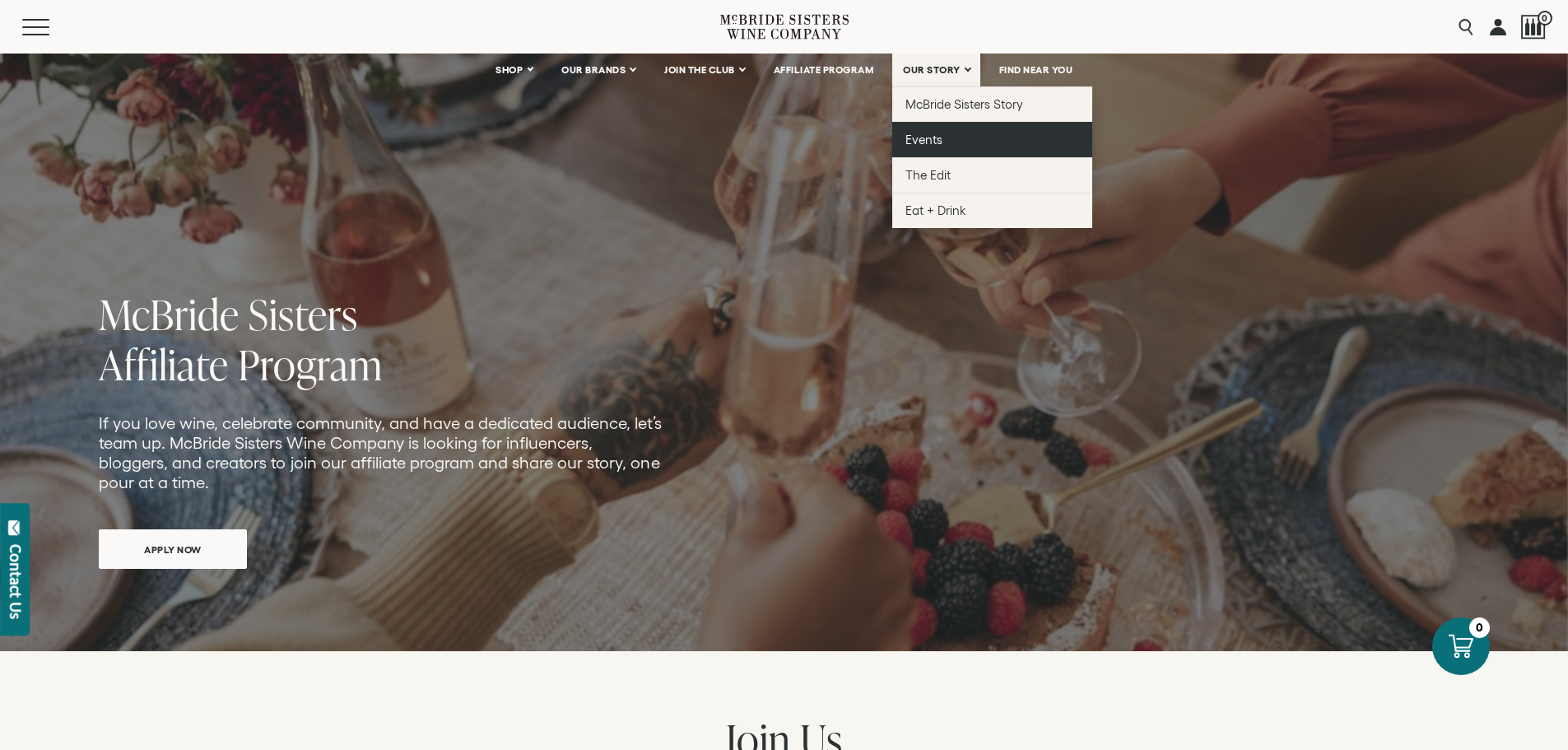 click on "Events" at bounding box center (924, 139) 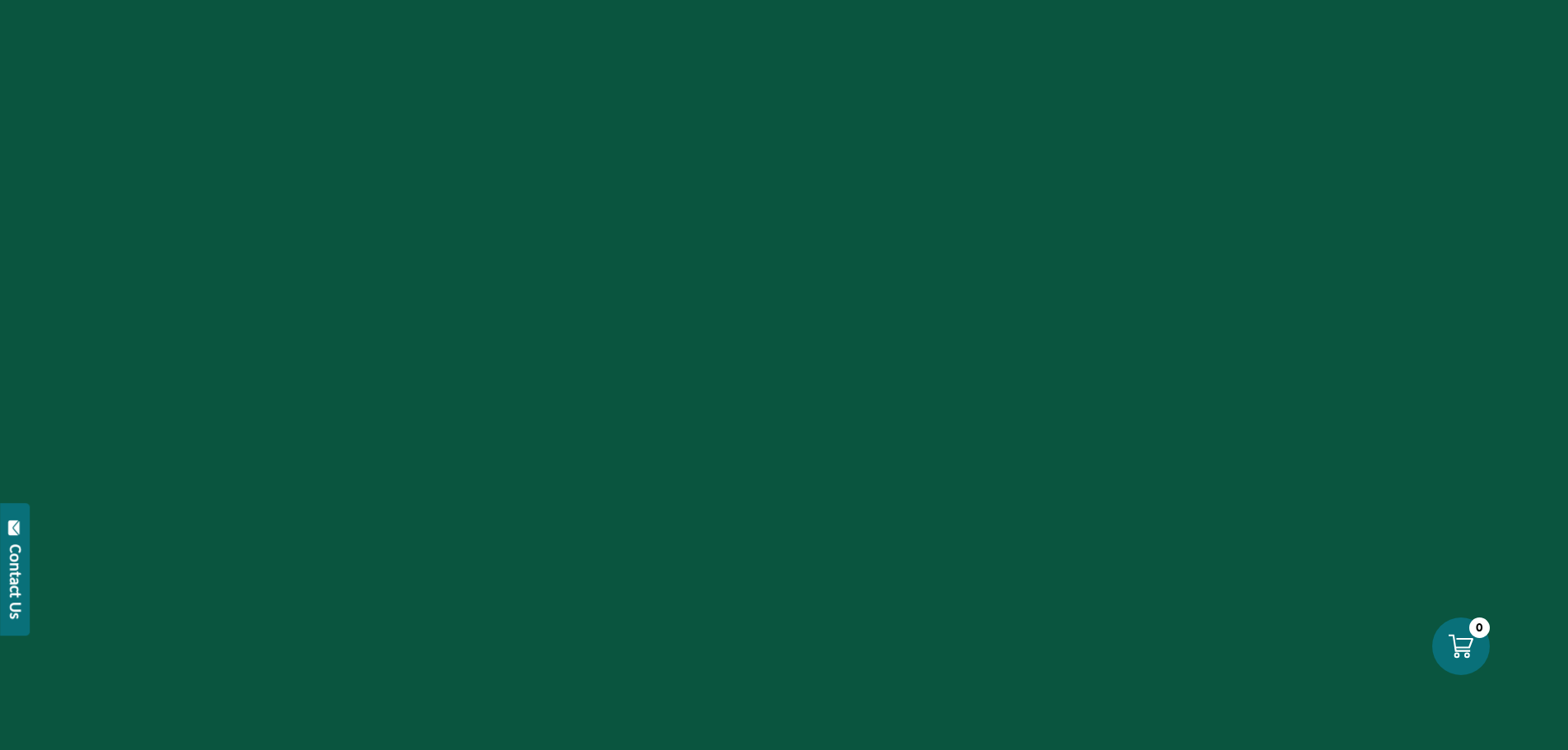 scroll, scrollTop: 0, scrollLeft: 0, axis: both 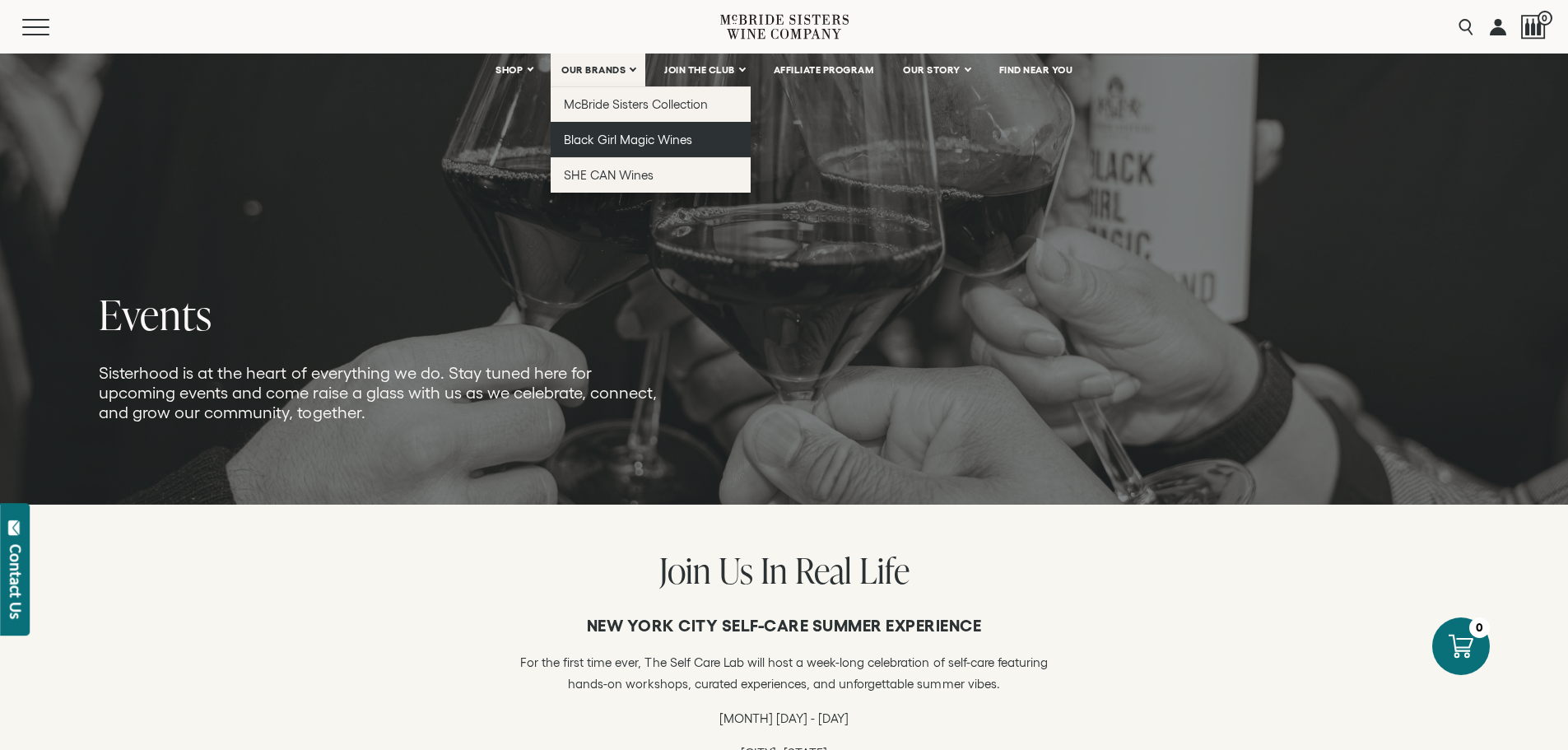 click on "Black Girl Magic Wines" at bounding box center (628, 139) 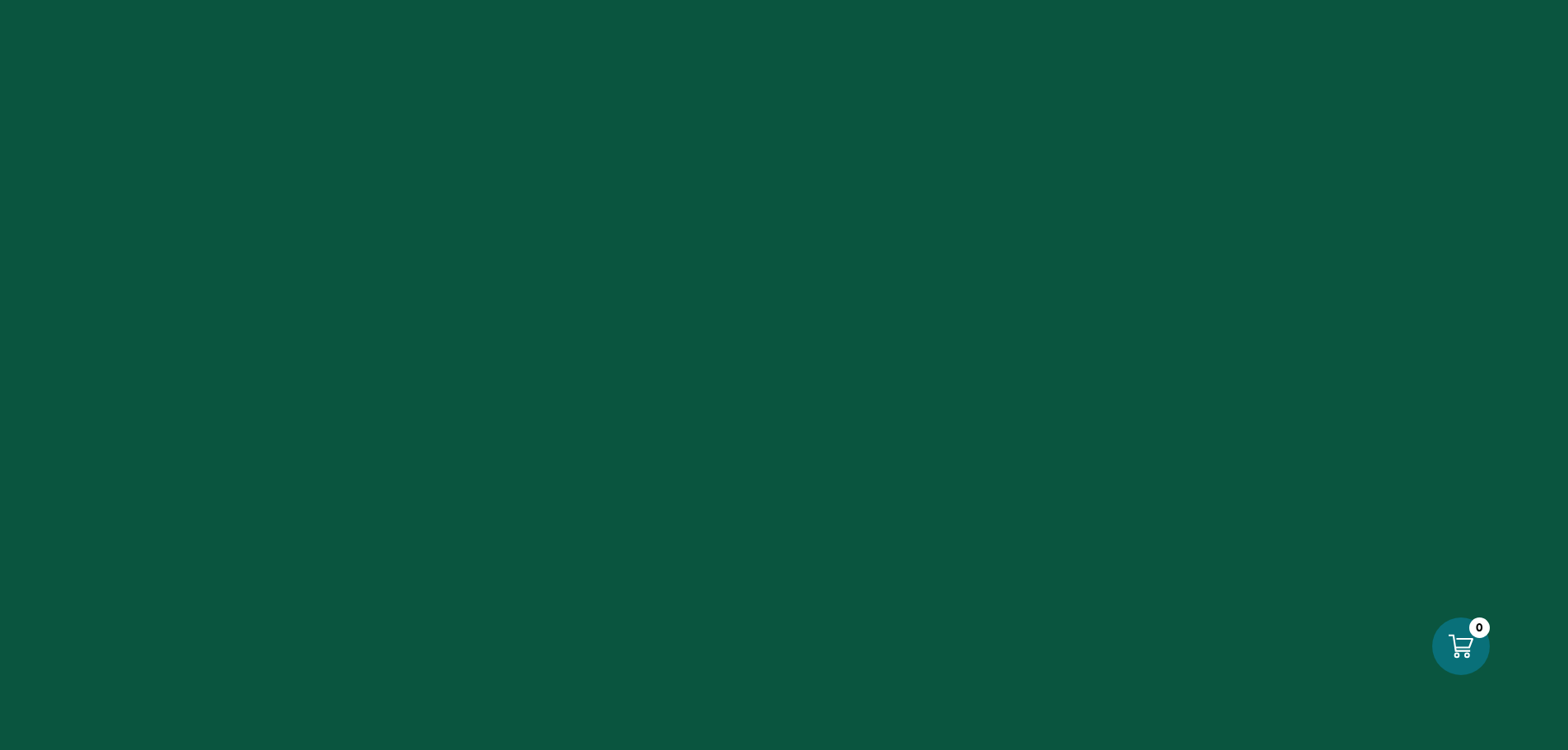 scroll, scrollTop: 0, scrollLeft: 0, axis: both 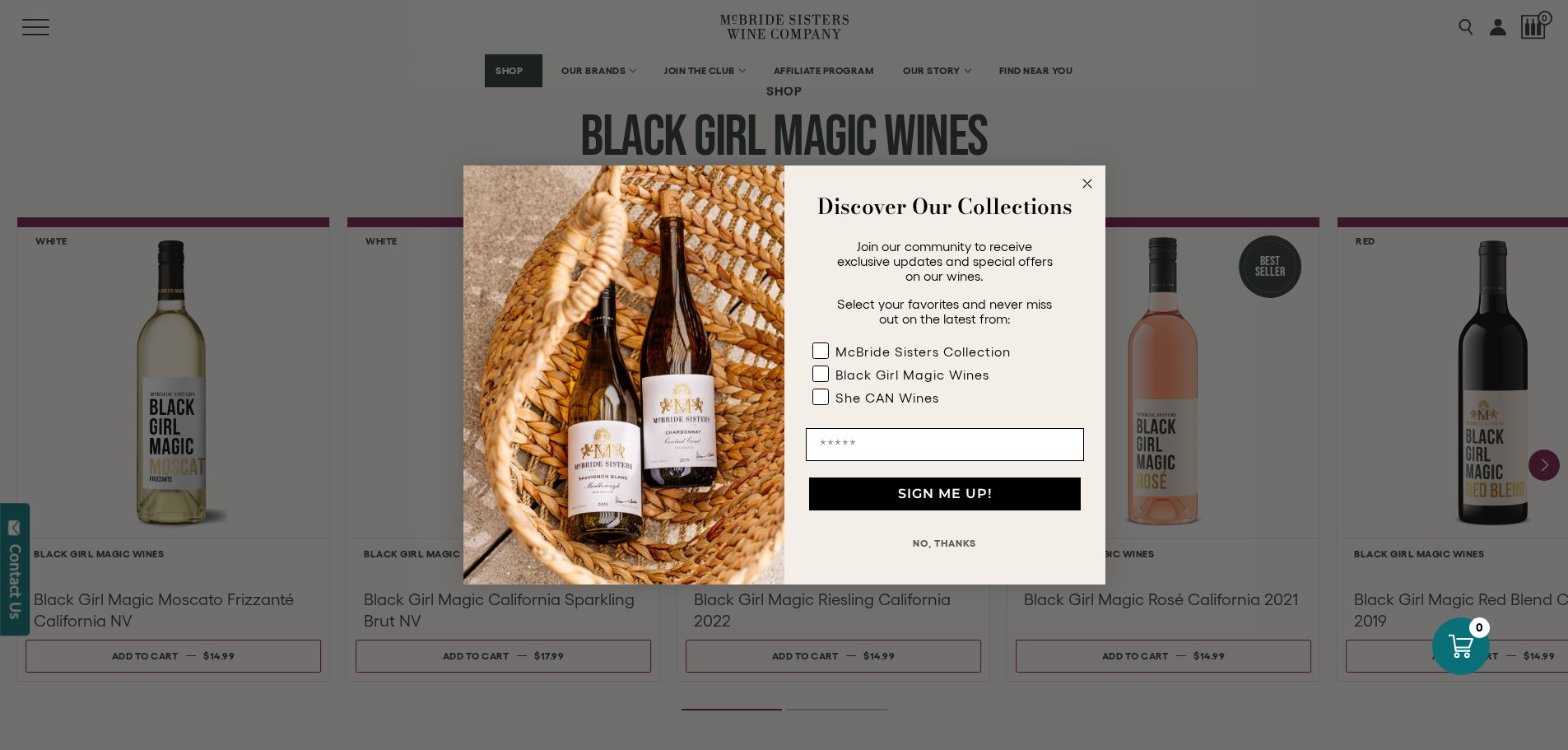 click 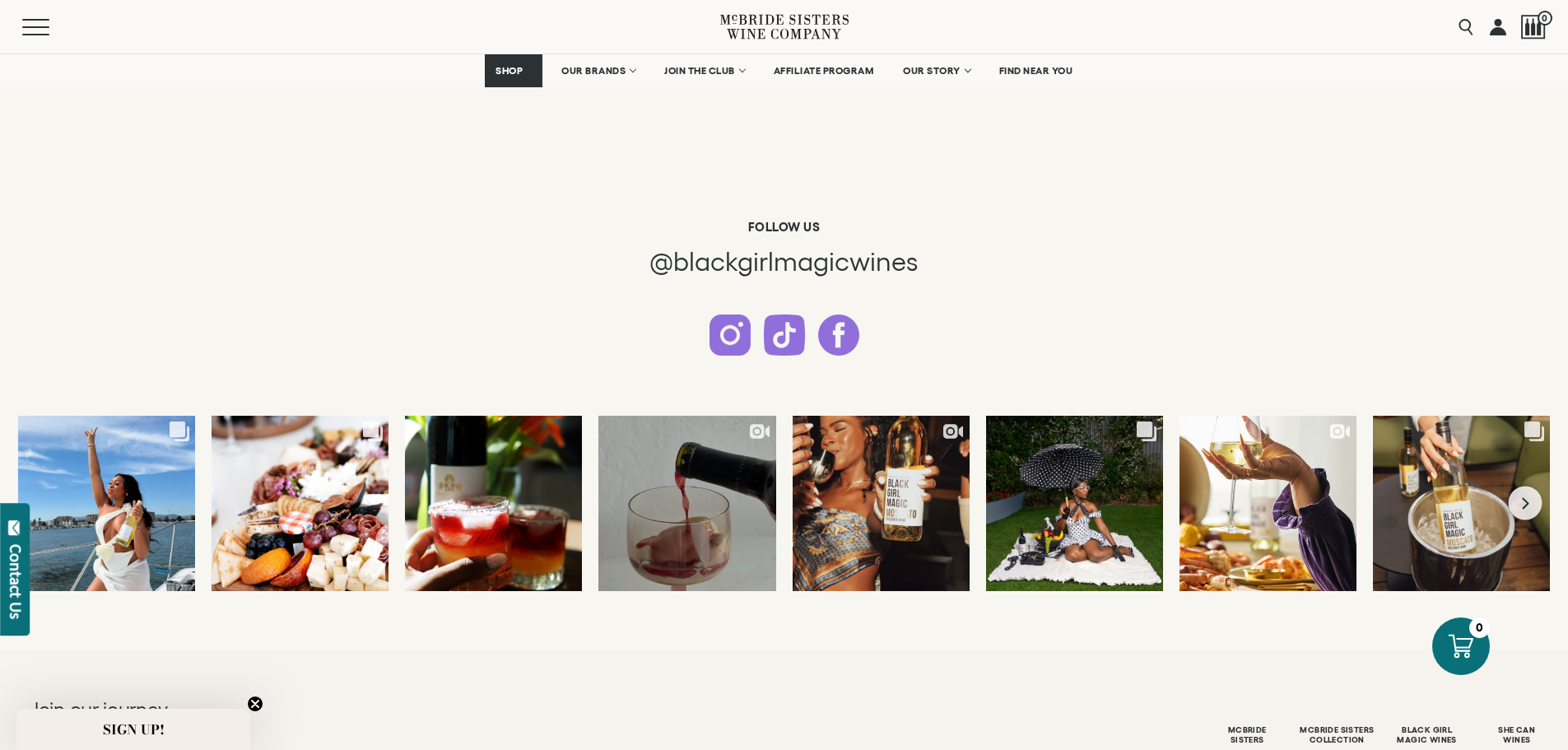 scroll, scrollTop: 4281, scrollLeft: 0, axis: vertical 